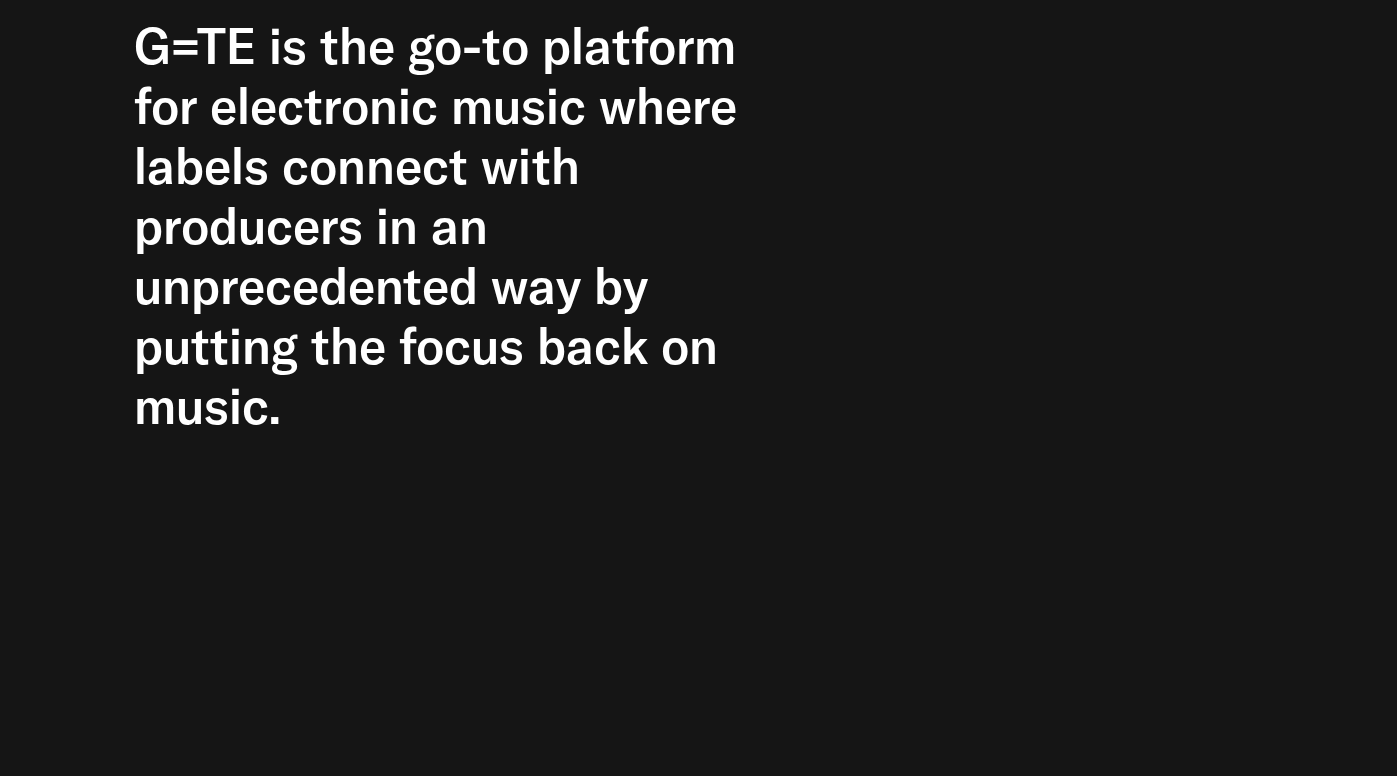 click on "G=TE is the go-to platform for electronic music where labels connect with producers in
an unprecedented way by putting the focus back on music." at bounding box center (463, 226) 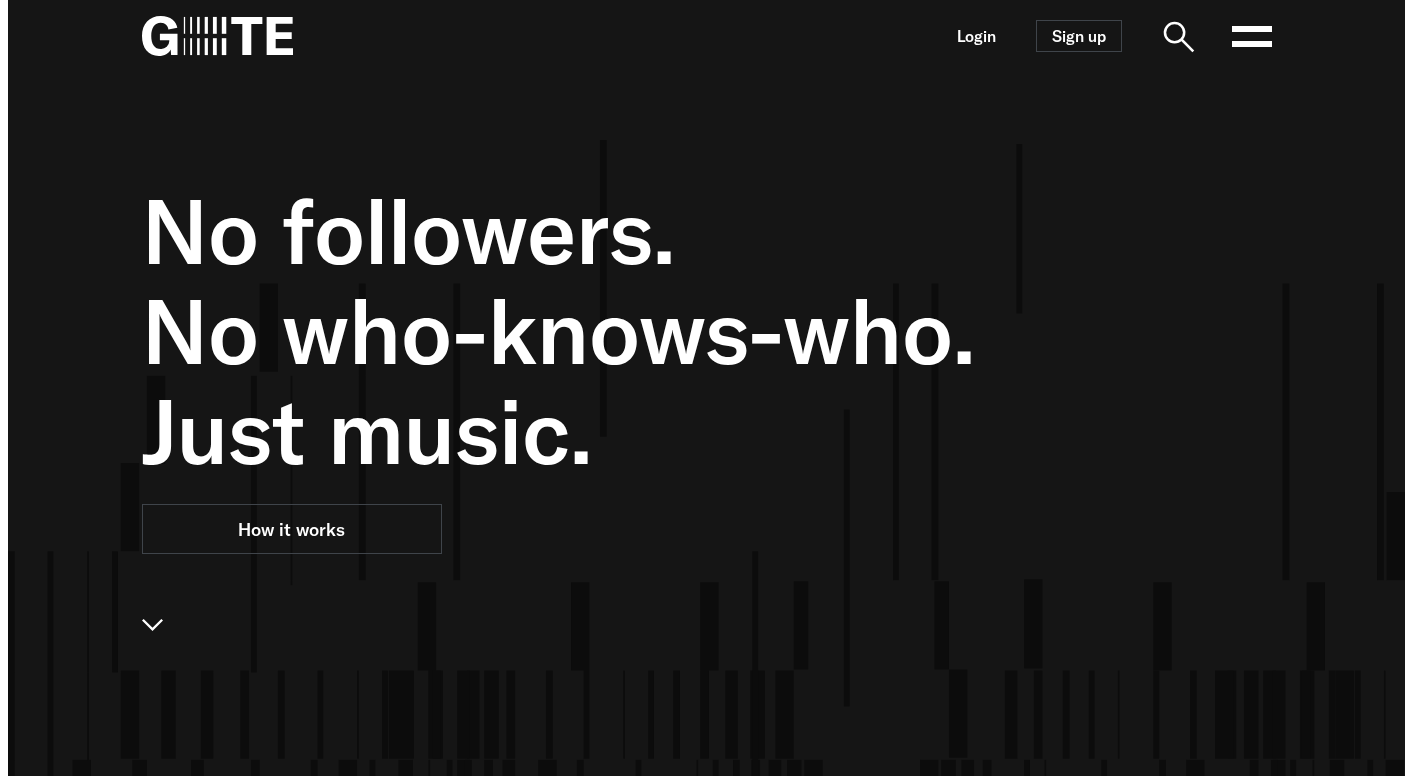 scroll, scrollTop: 0, scrollLeft: 0, axis: both 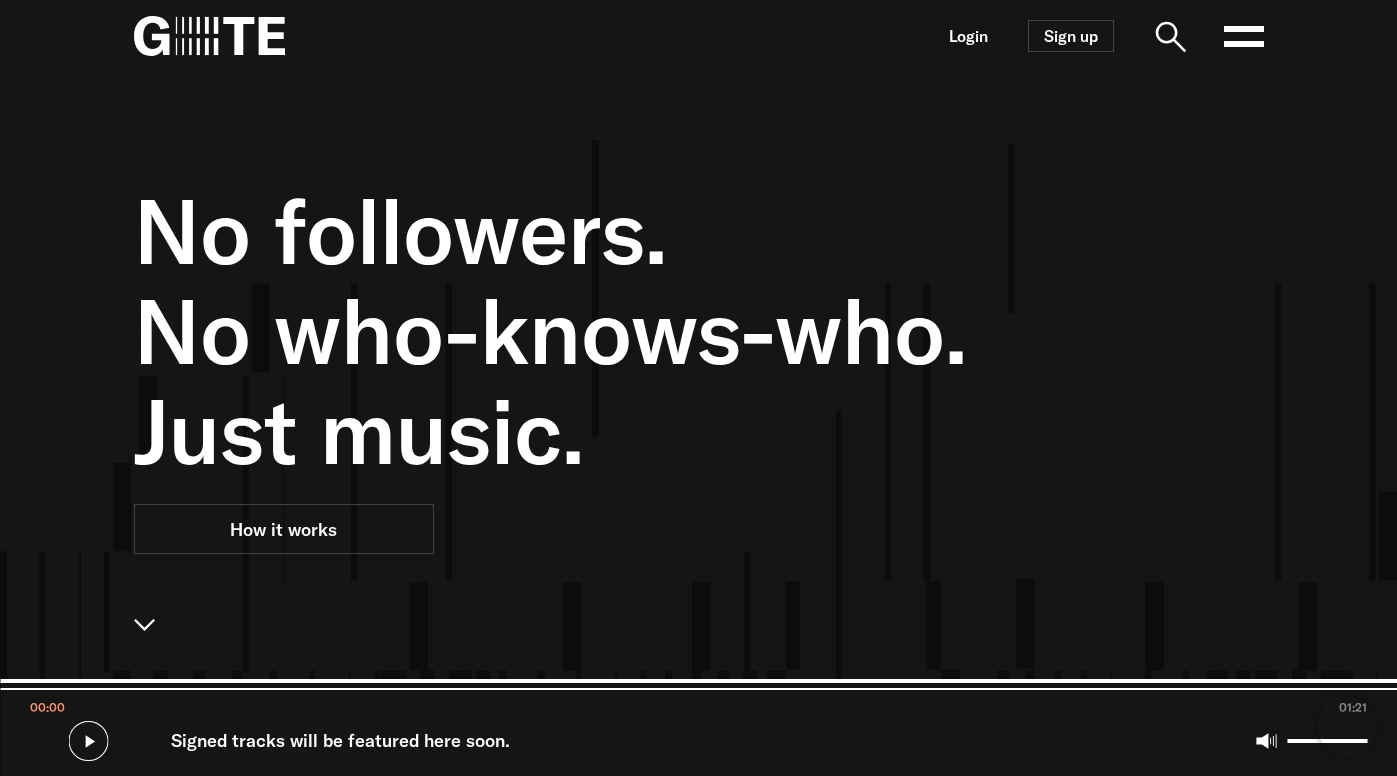 click 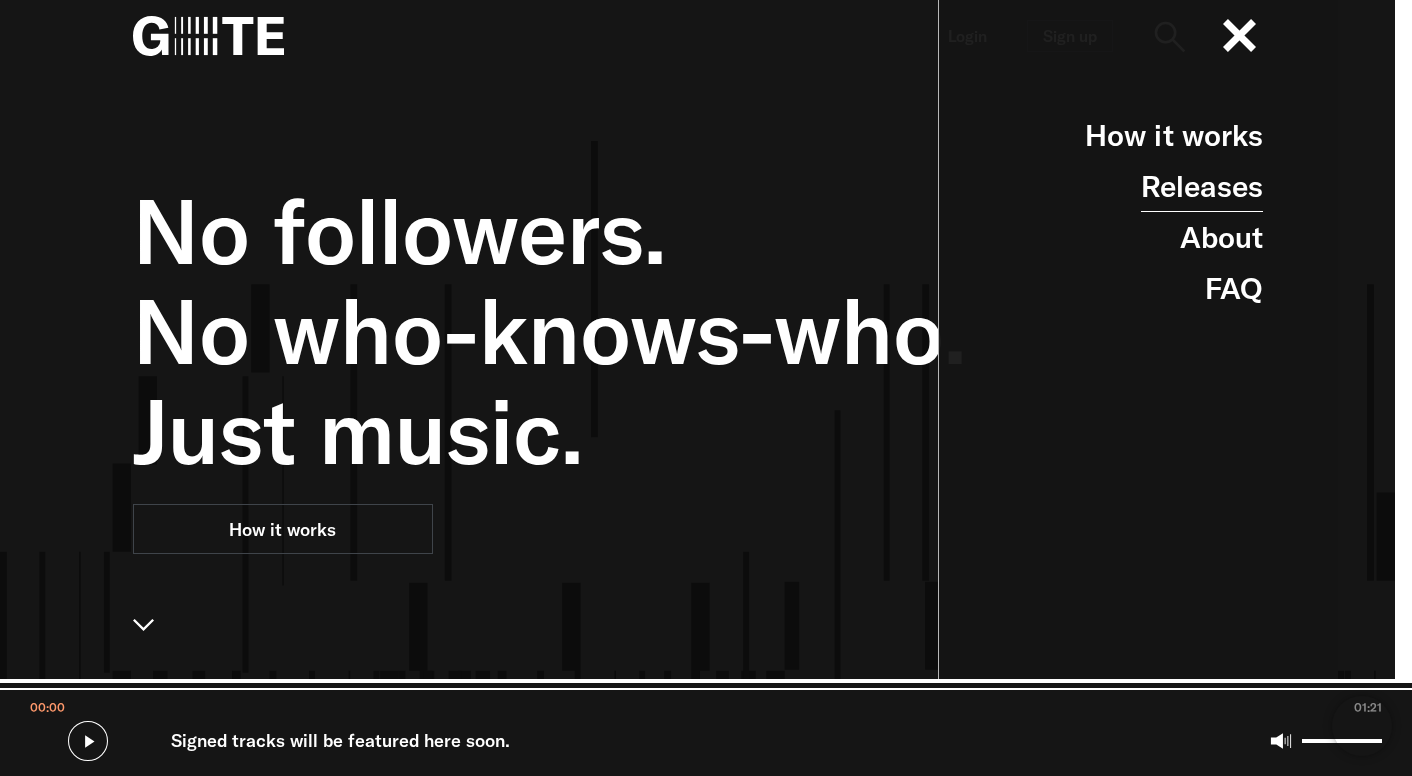 click on "Releases" at bounding box center (1202, 186) 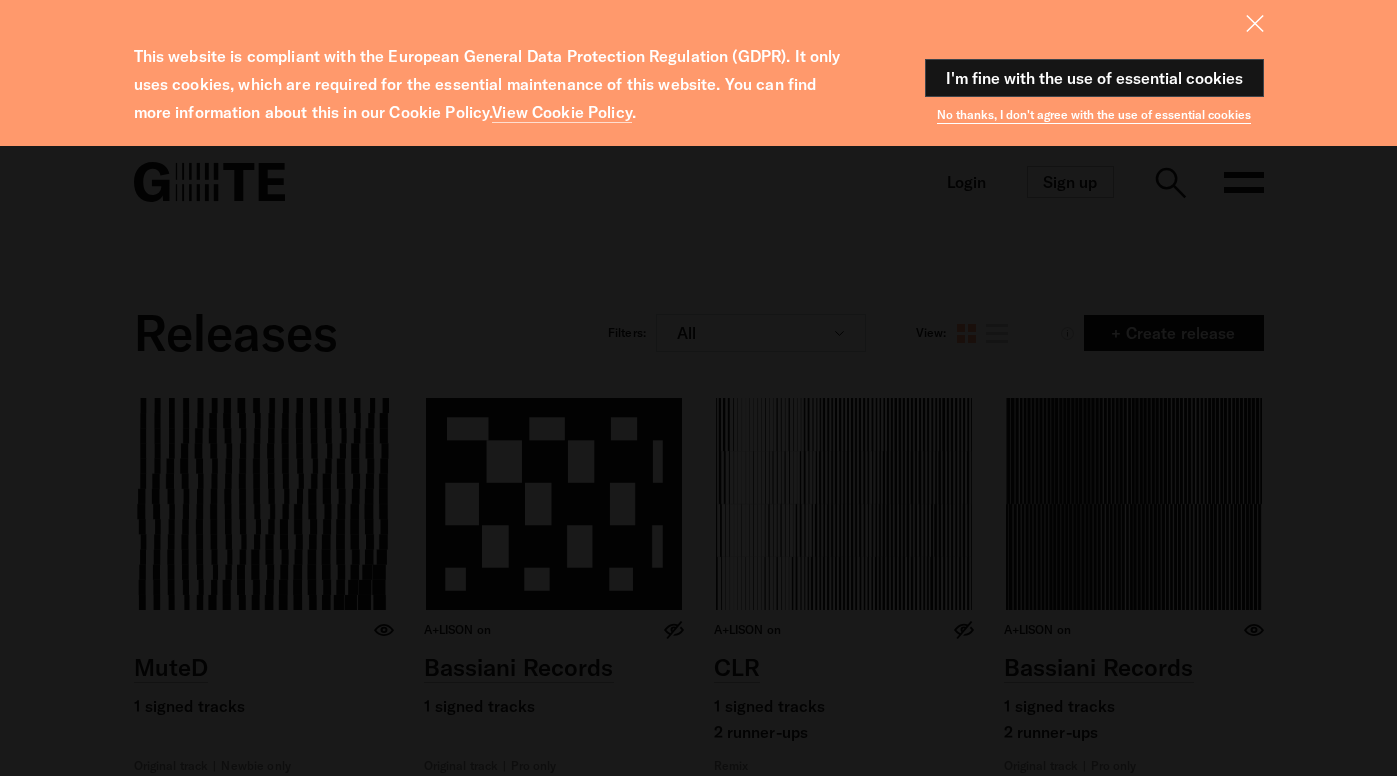scroll, scrollTop: 0, scrollLeft: 0, axis: both 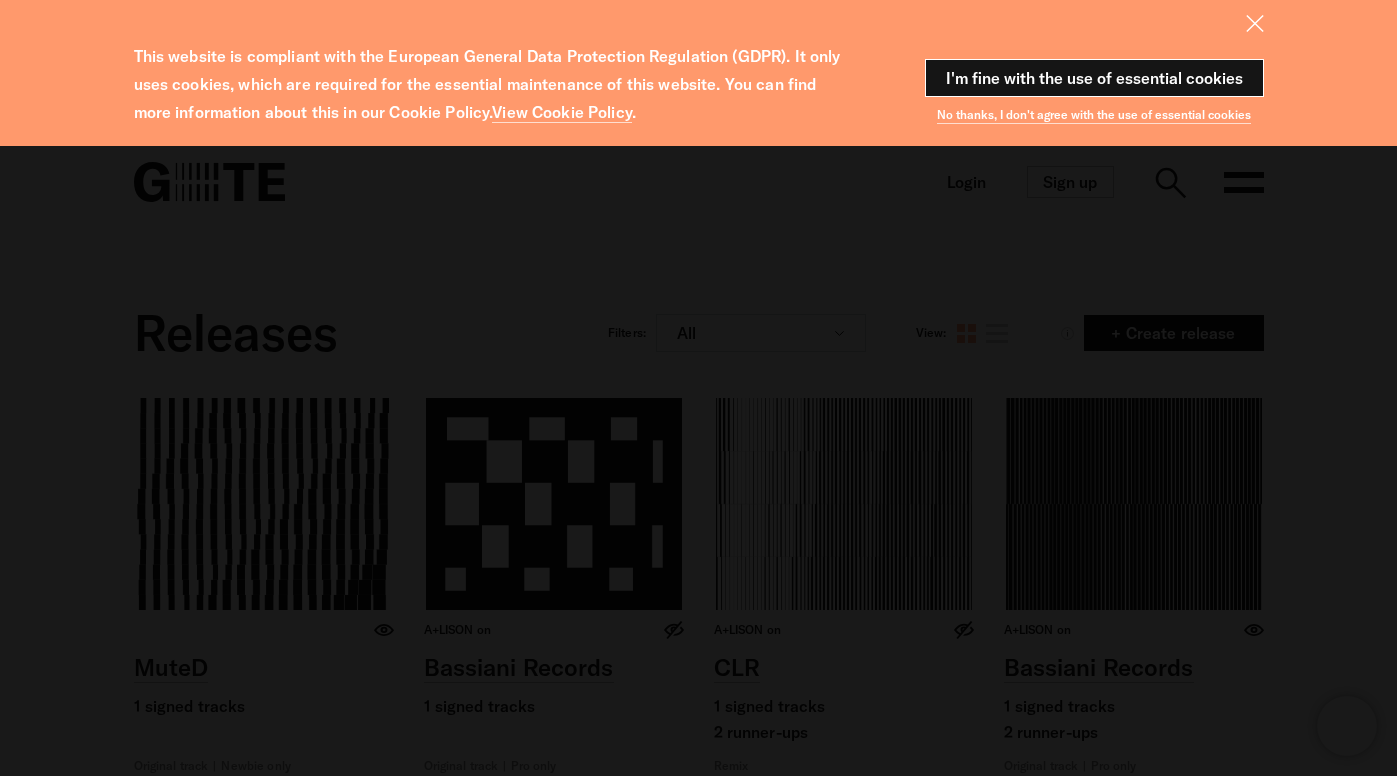 click on "I'm fine with the use of essential cookies" at bounding box center [1094, 78] 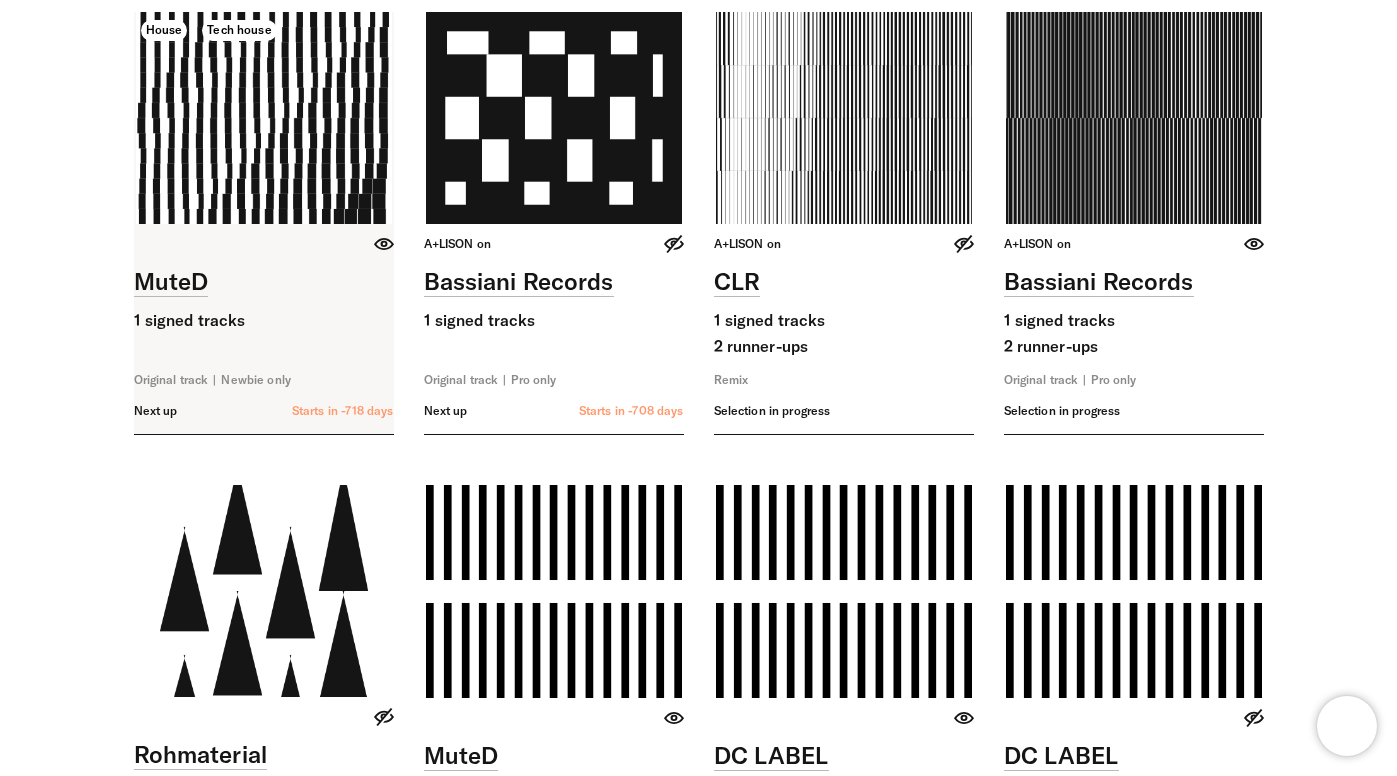 scroll, scrollTop: 0, scrollLeft: 0, axis: both 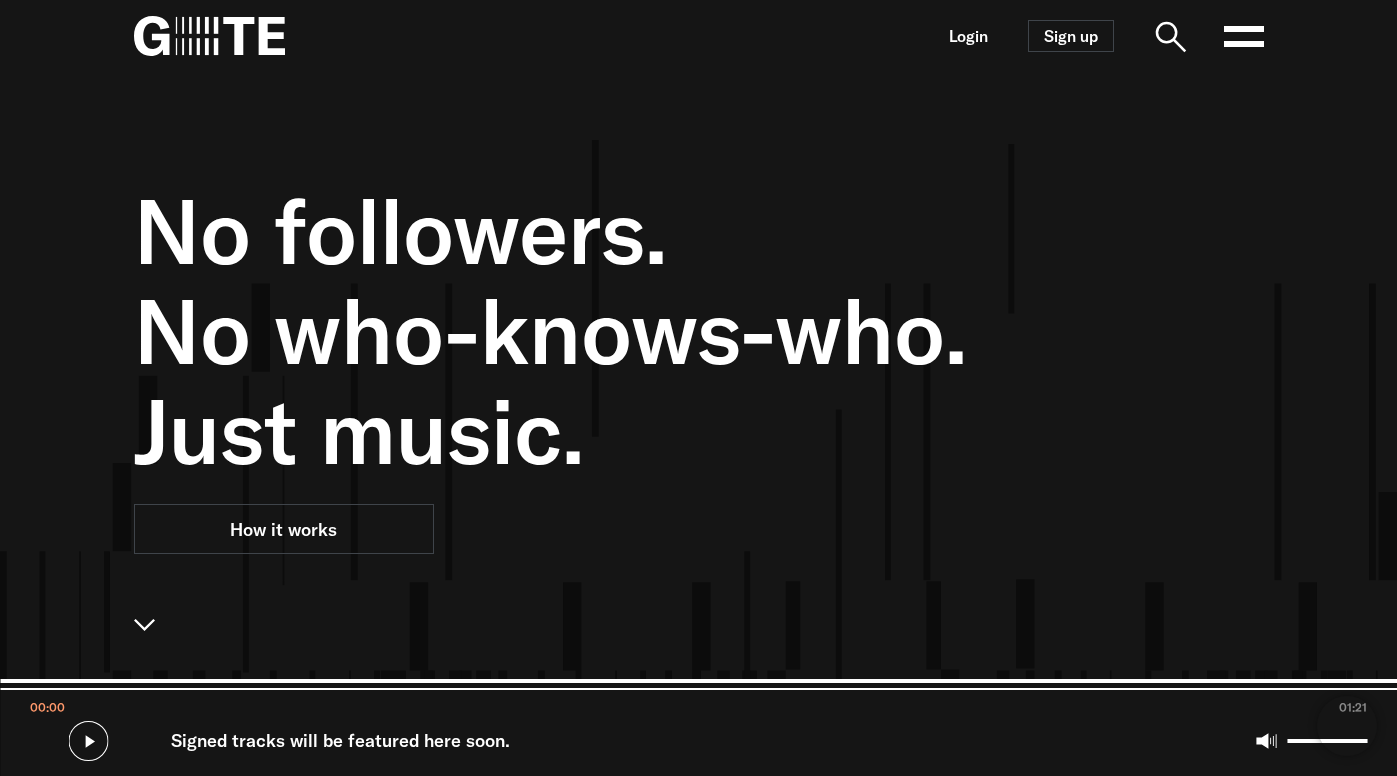click 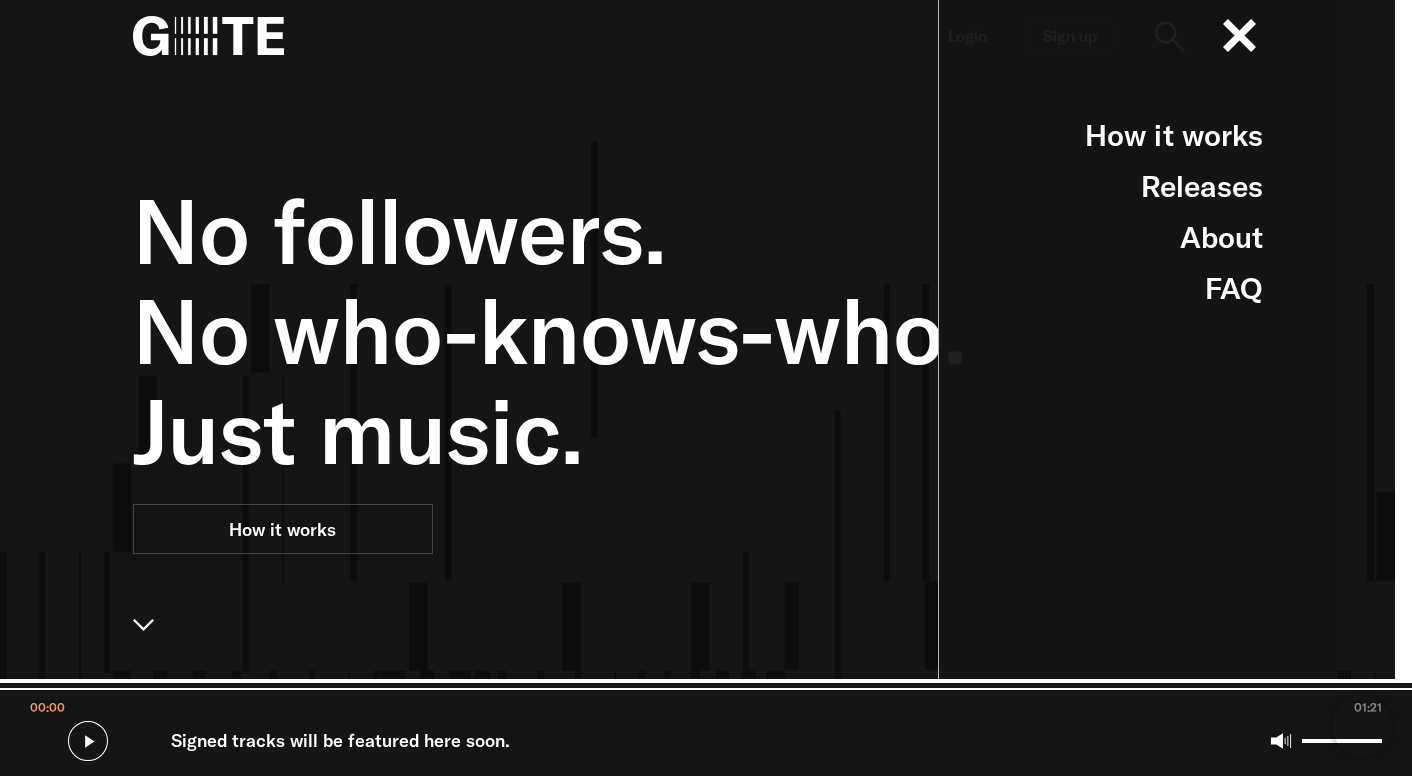 click on "No followers.
No who-knows-who.
Just music.
How it works" at bounding box center (601, 460) 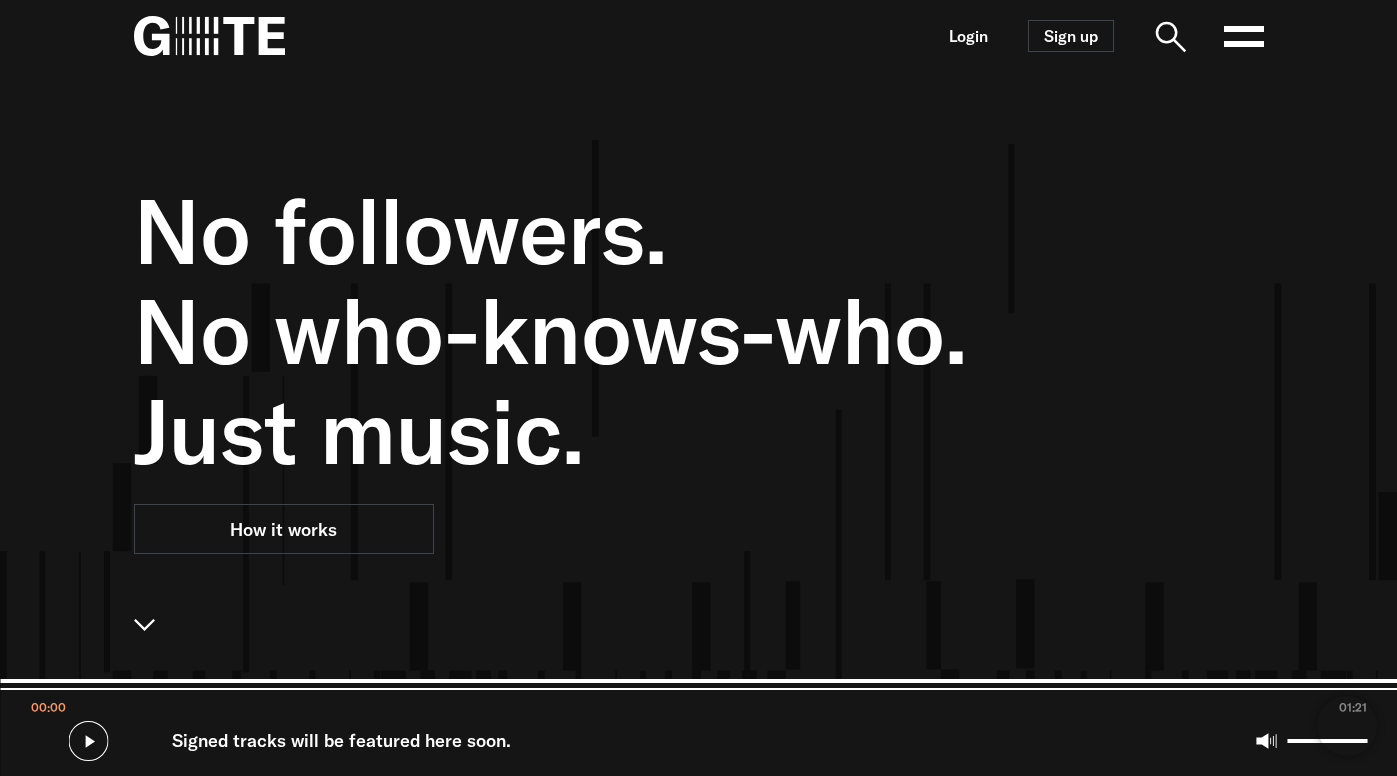 click 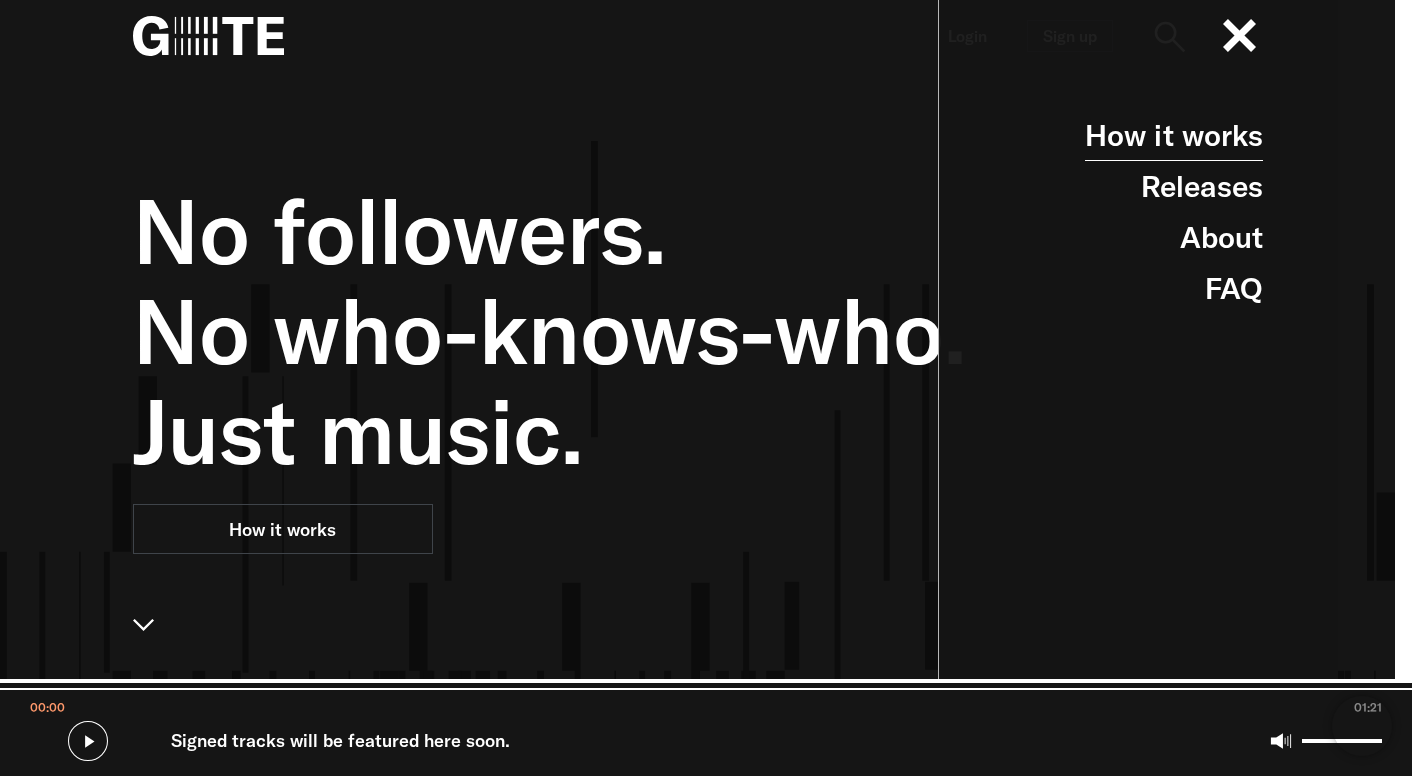 click on "How it works" at bounding box center [1174, 135] 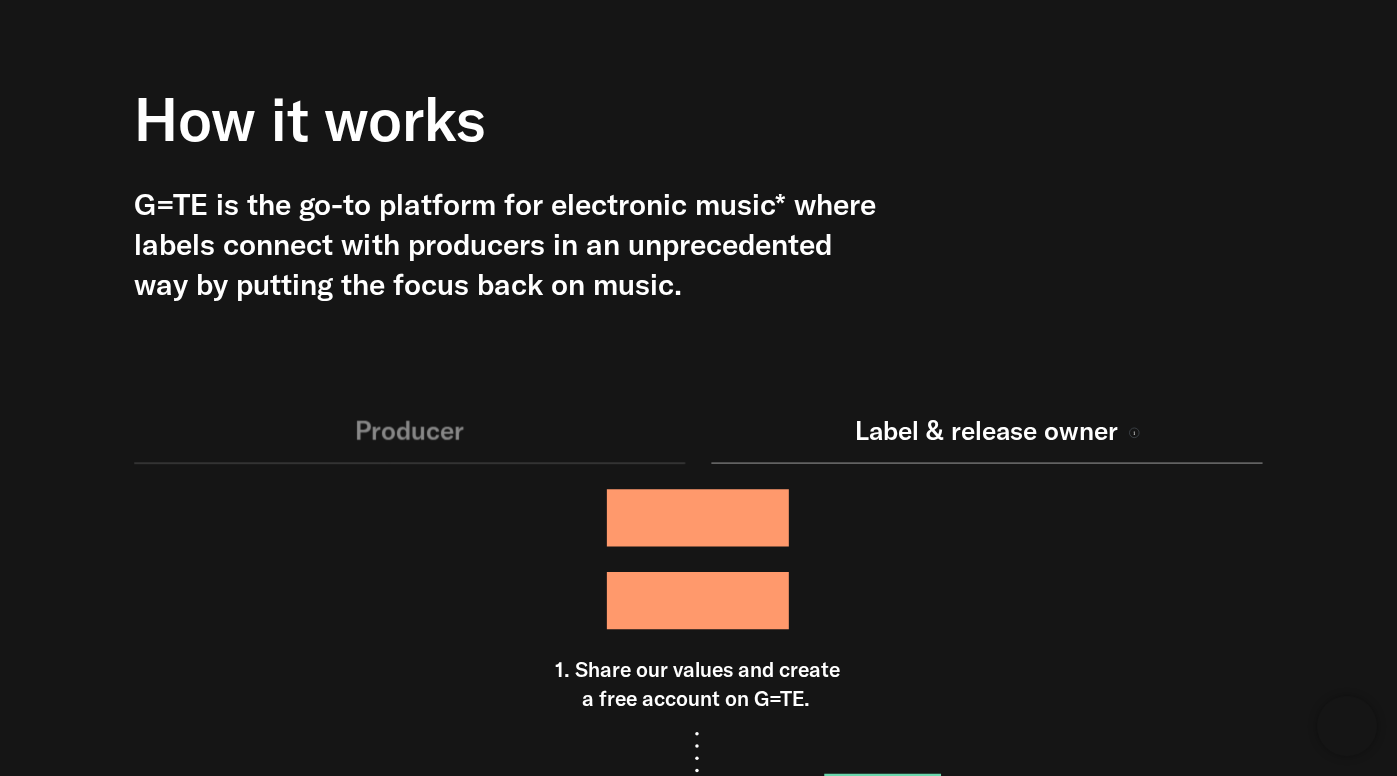 scroll, scrollTop: 80, scrollLeft: 0, axis: vertical 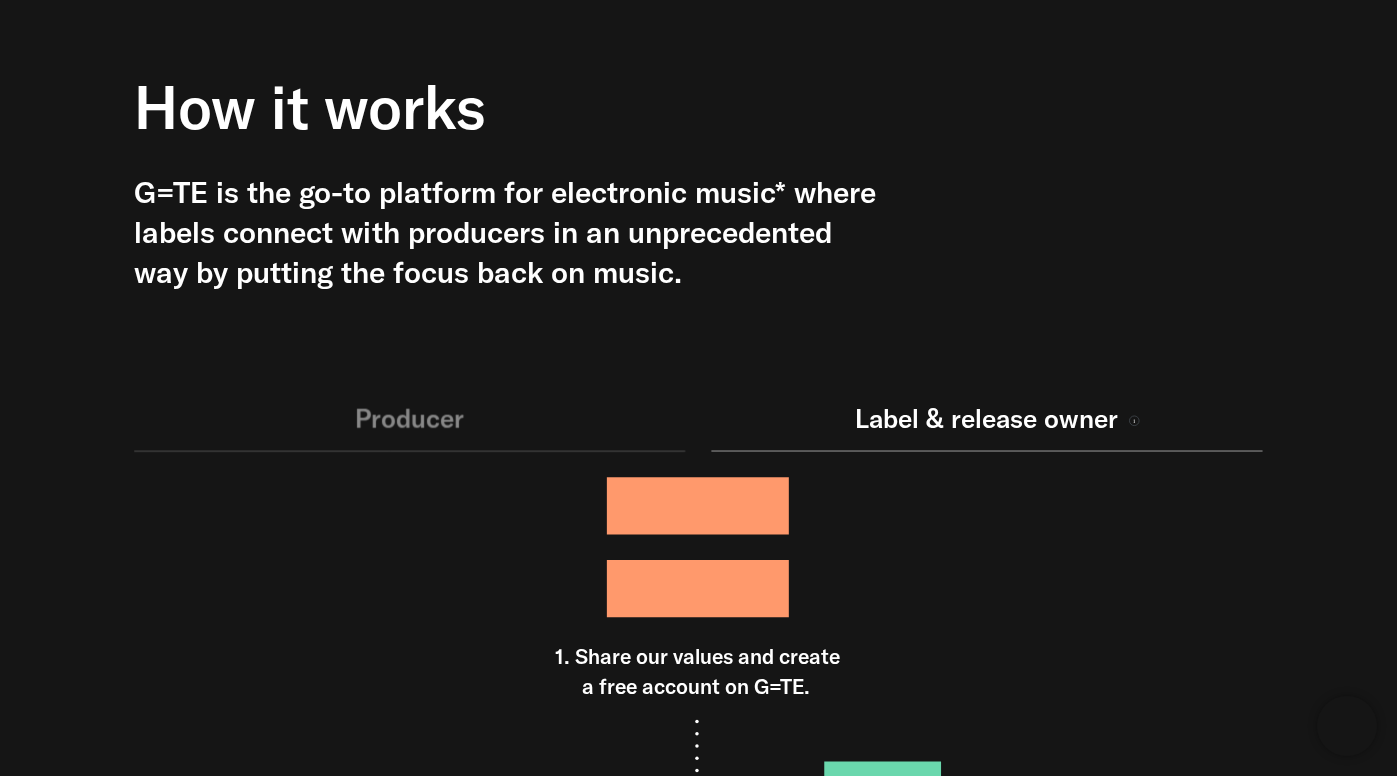 click on "How it works
G=TE is the go-to platform for electronic music* where labels
connect with producers in an unprecedented way by putting the focus
back on music." at bounding box center [684, 222] 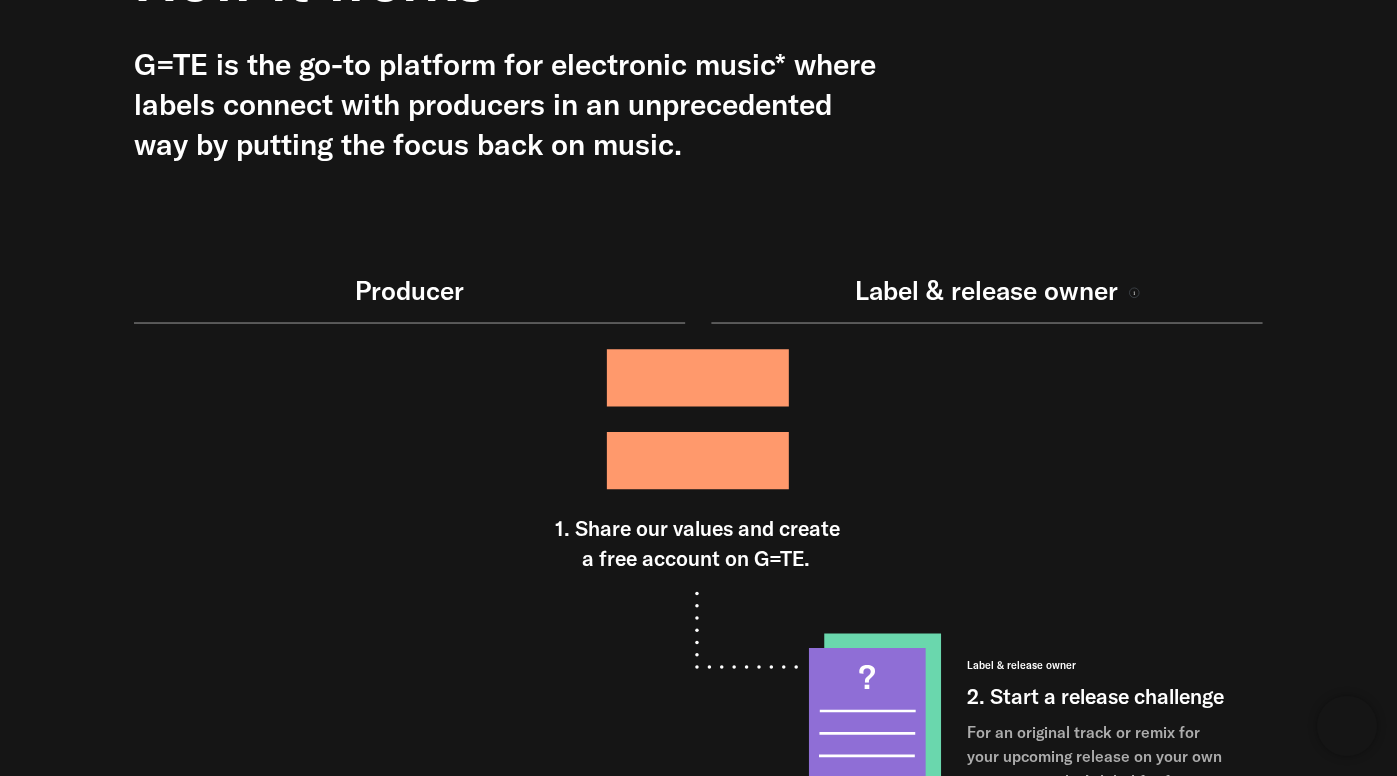 scroll, scrollTop: 0, scrollLeft: 0, axis: both 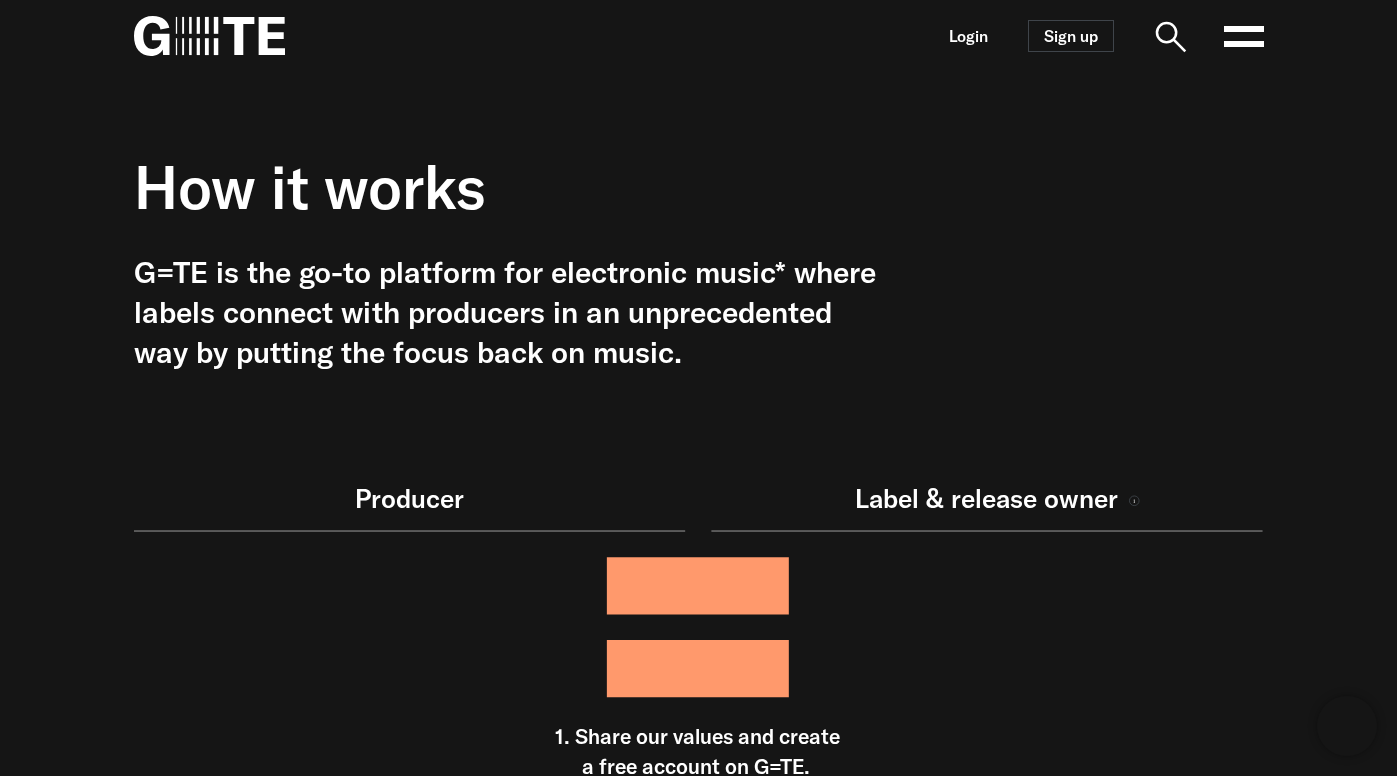 click 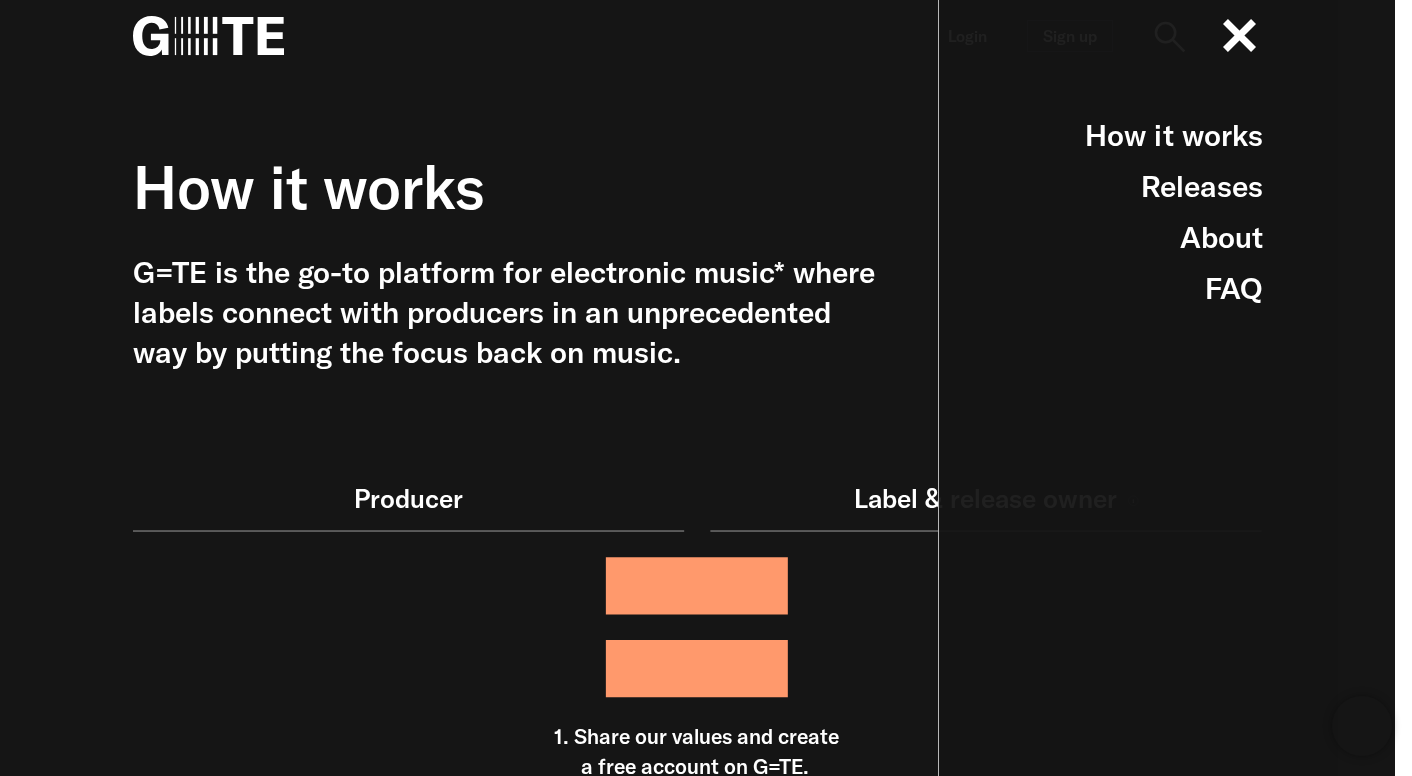 click on "How it works
G=TE is the go-to platform for electronic music* where labels
connect with producers in an unprecedented way by putting the focus
back on music." at bounding box center (697, 1775) 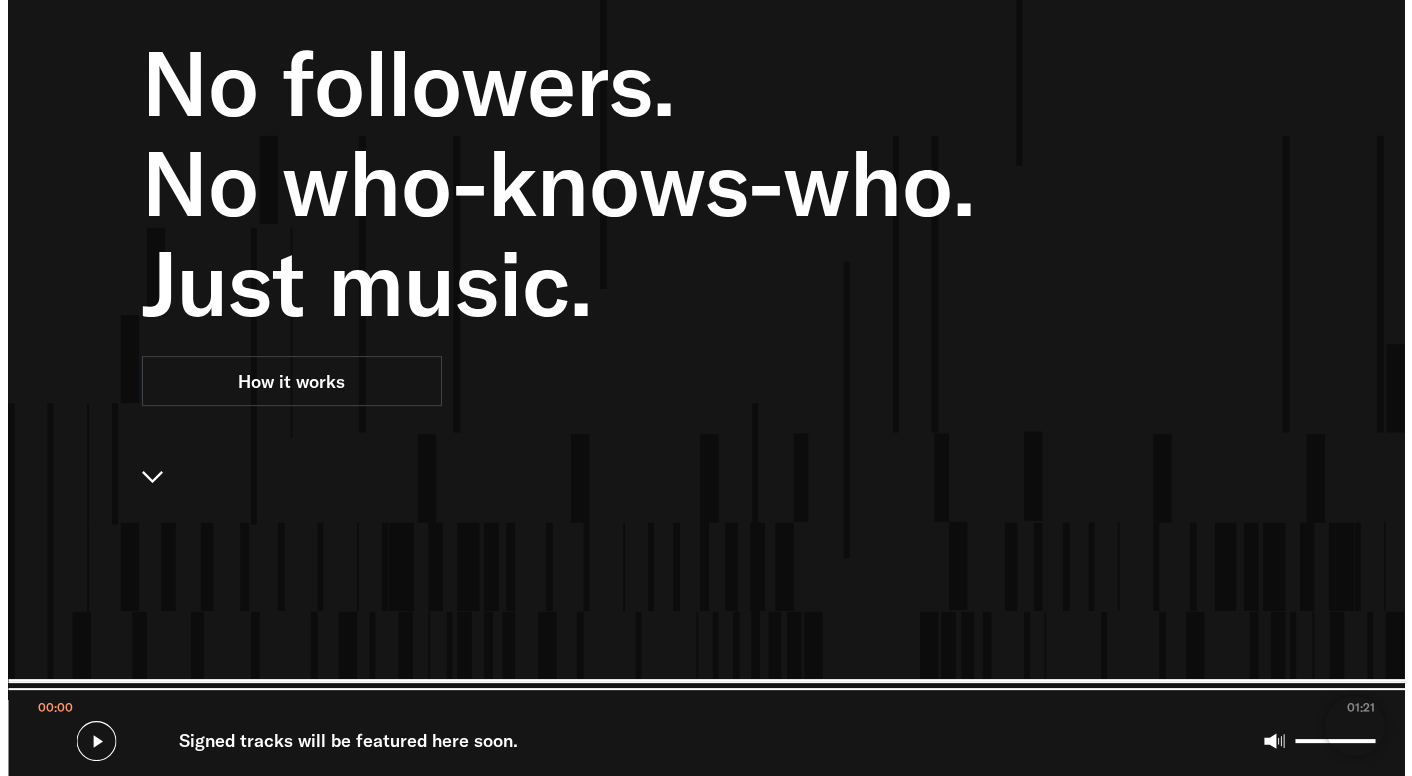 scroll, scrollTop: 0, scrollLeft: 0, axis: both 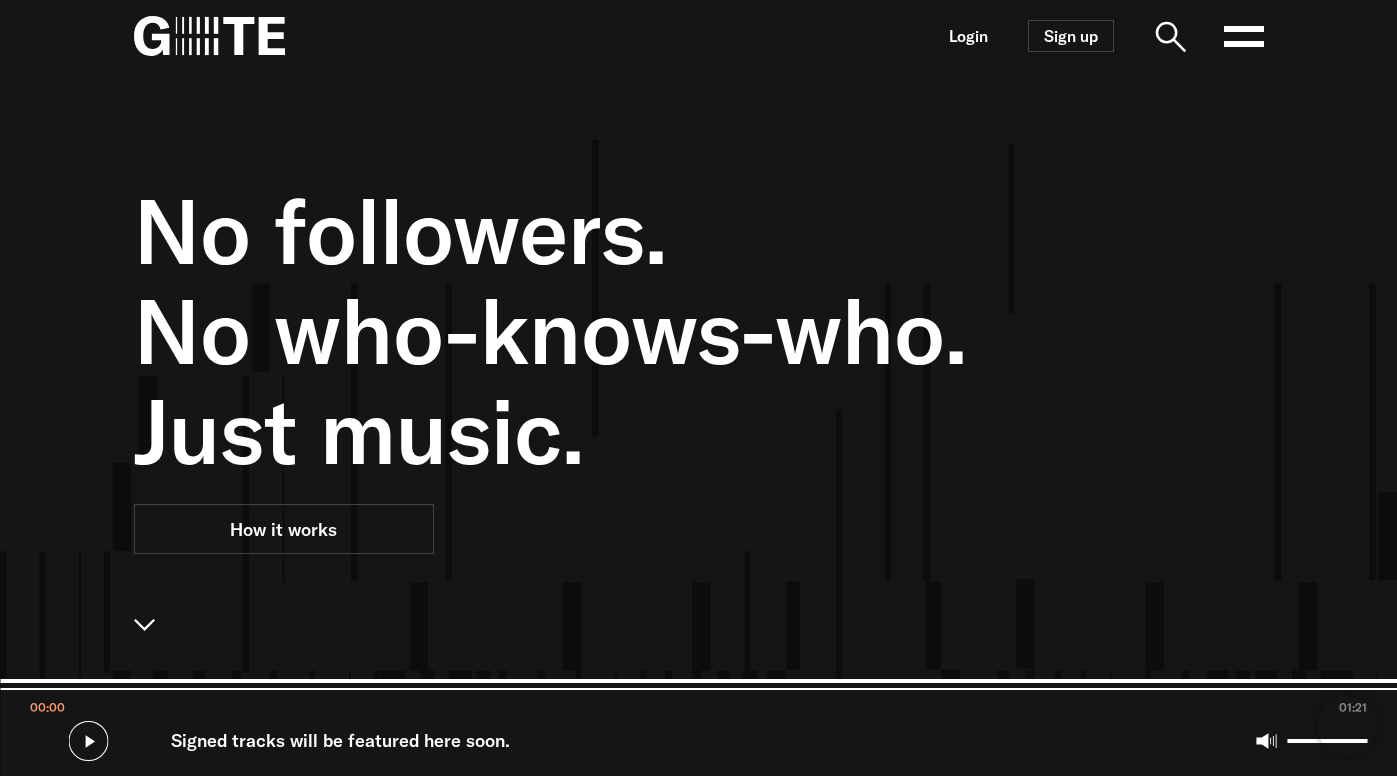click 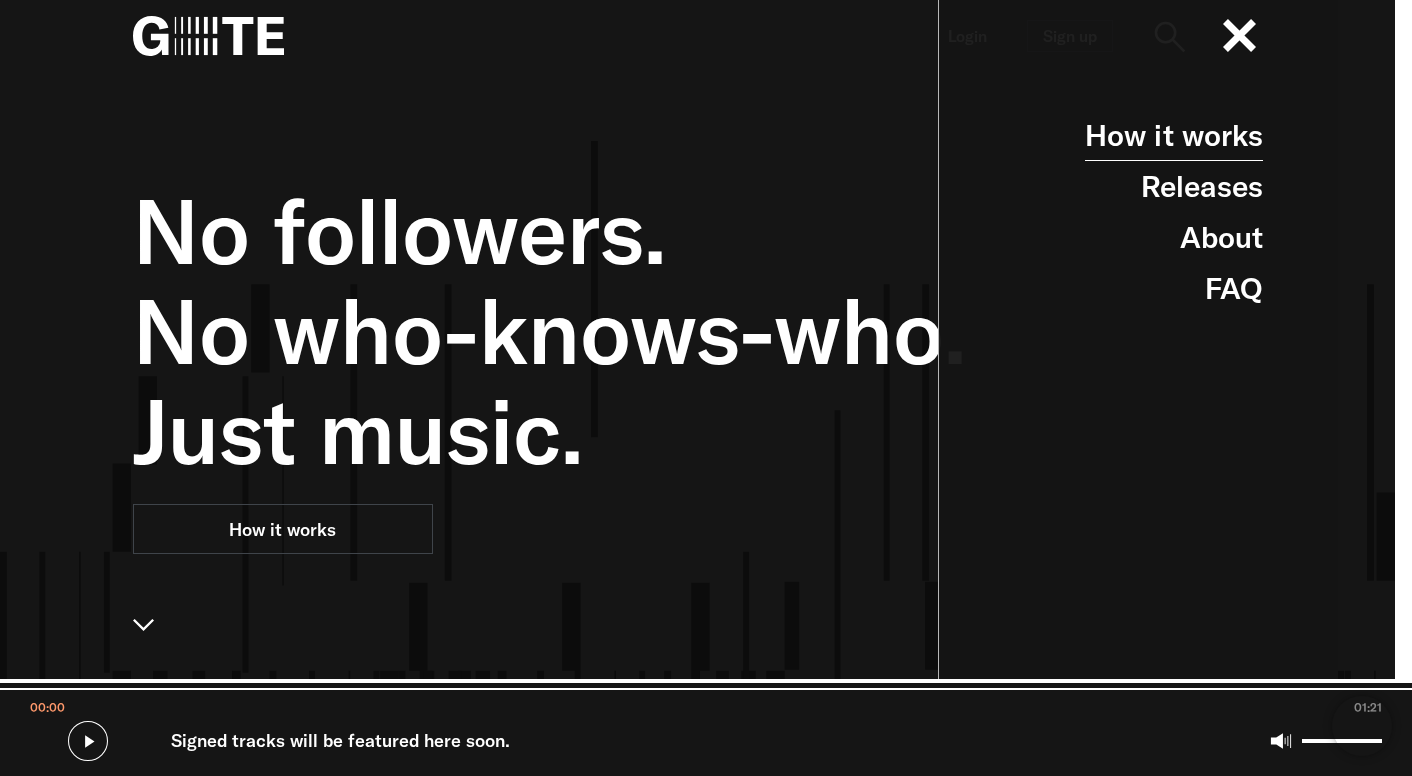 click on "How it works" at bounding box center [1174, 135] 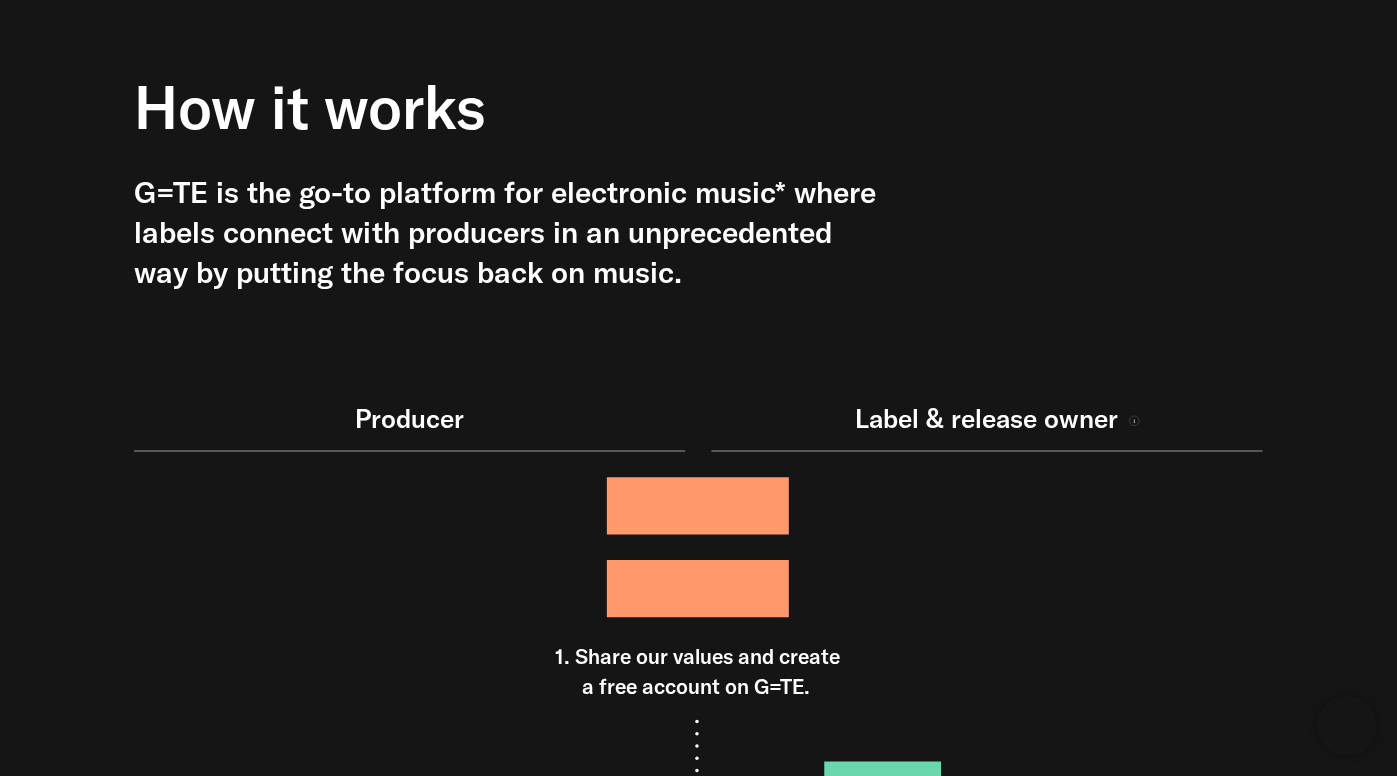 scroll, scrollTop: 0, scrollLeft: 0, axis: both 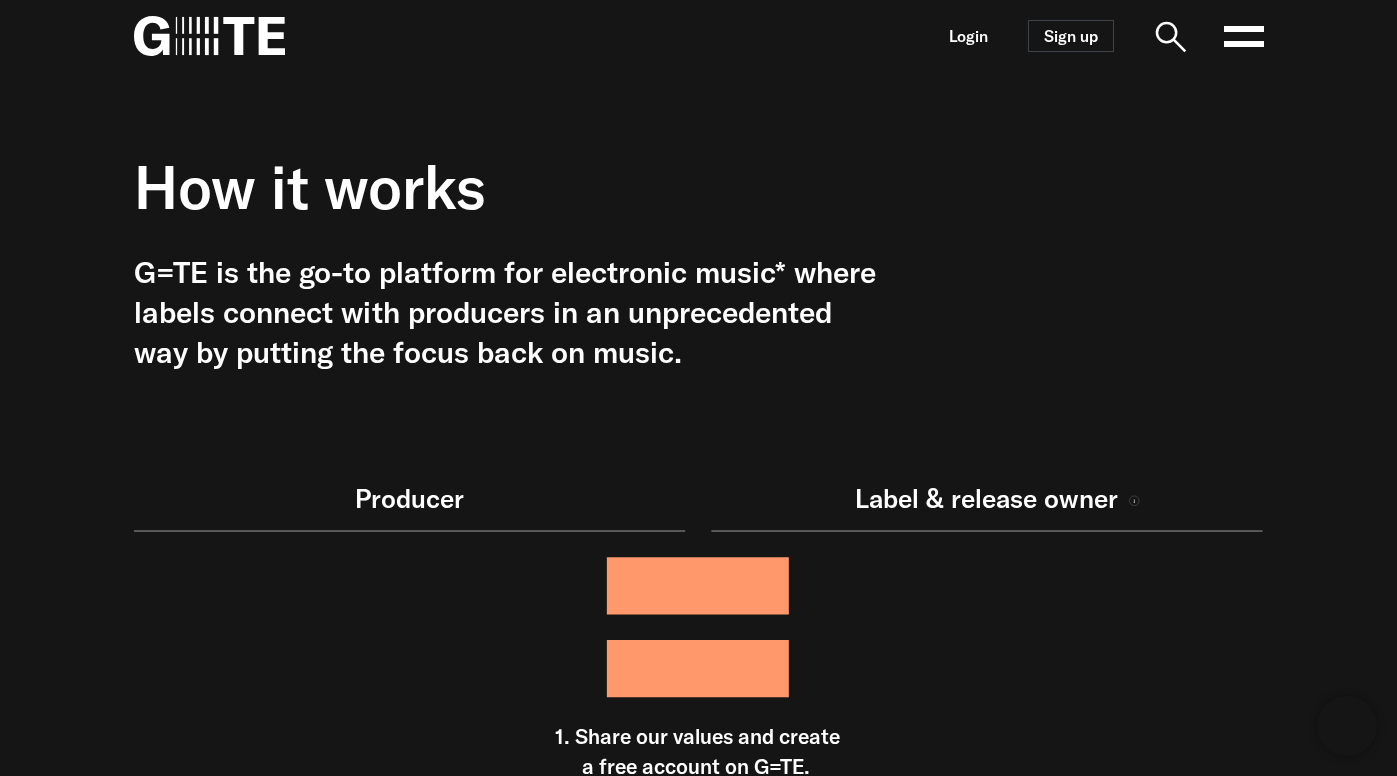 click 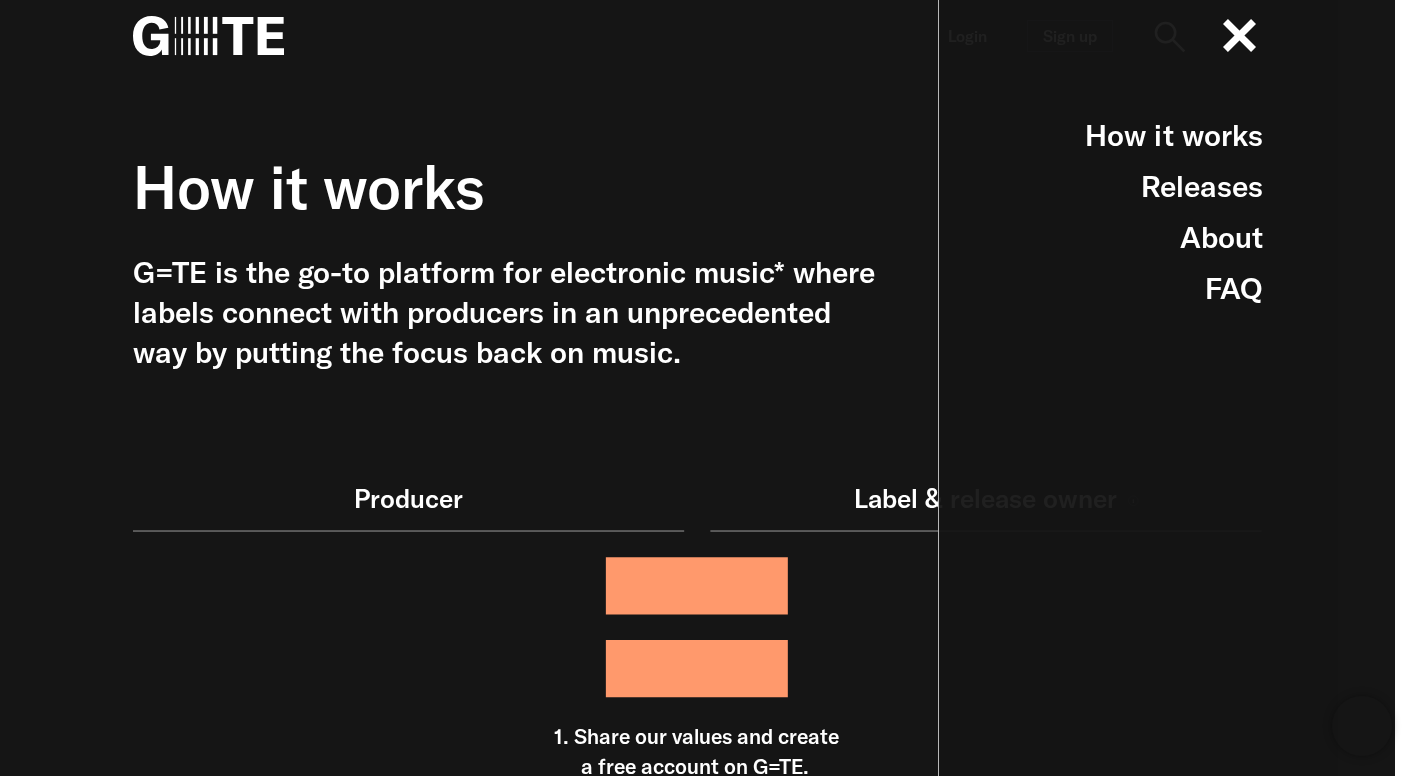 click 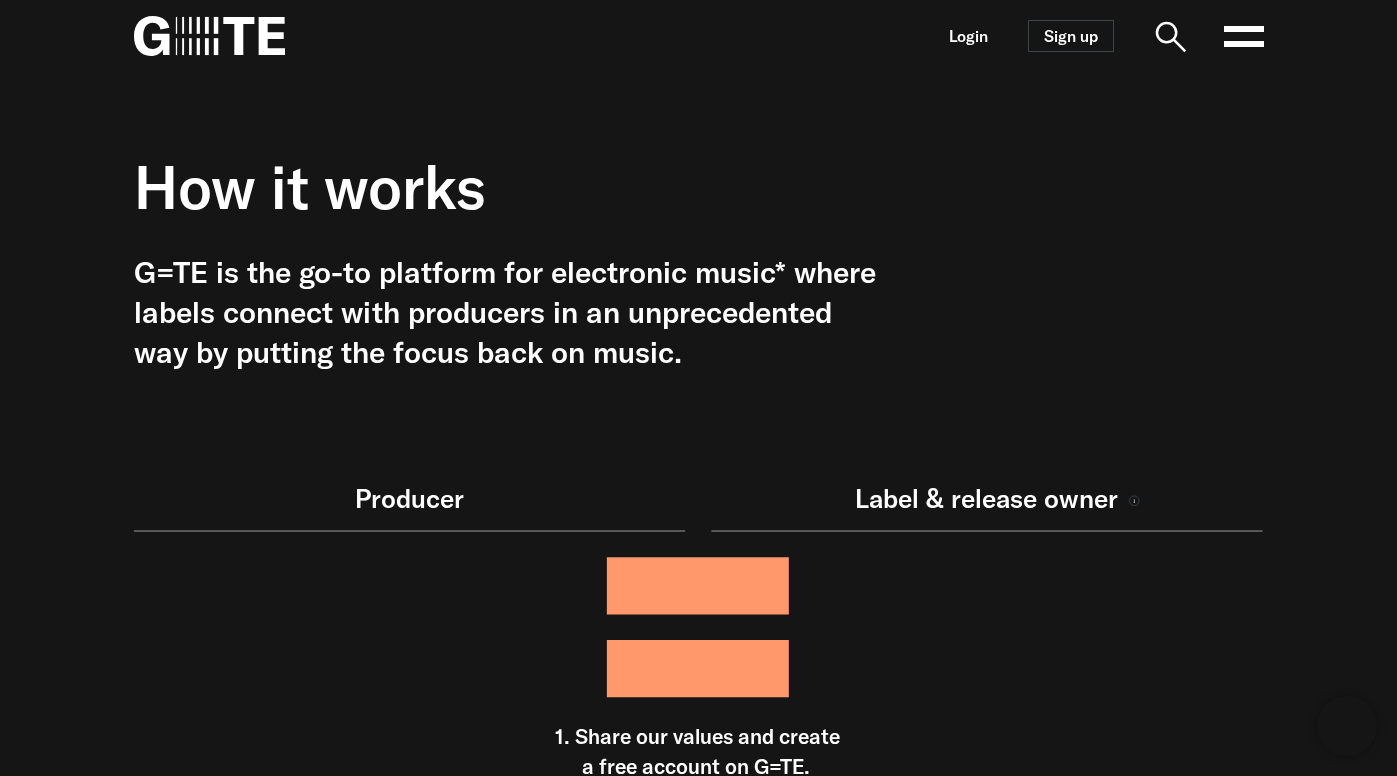 click on "How it works
G=TE is the go-to platform for electronic music* where labels
connect with producers in an unprecedented way by putting the focus
back on music." at bounding box center [684, 302] 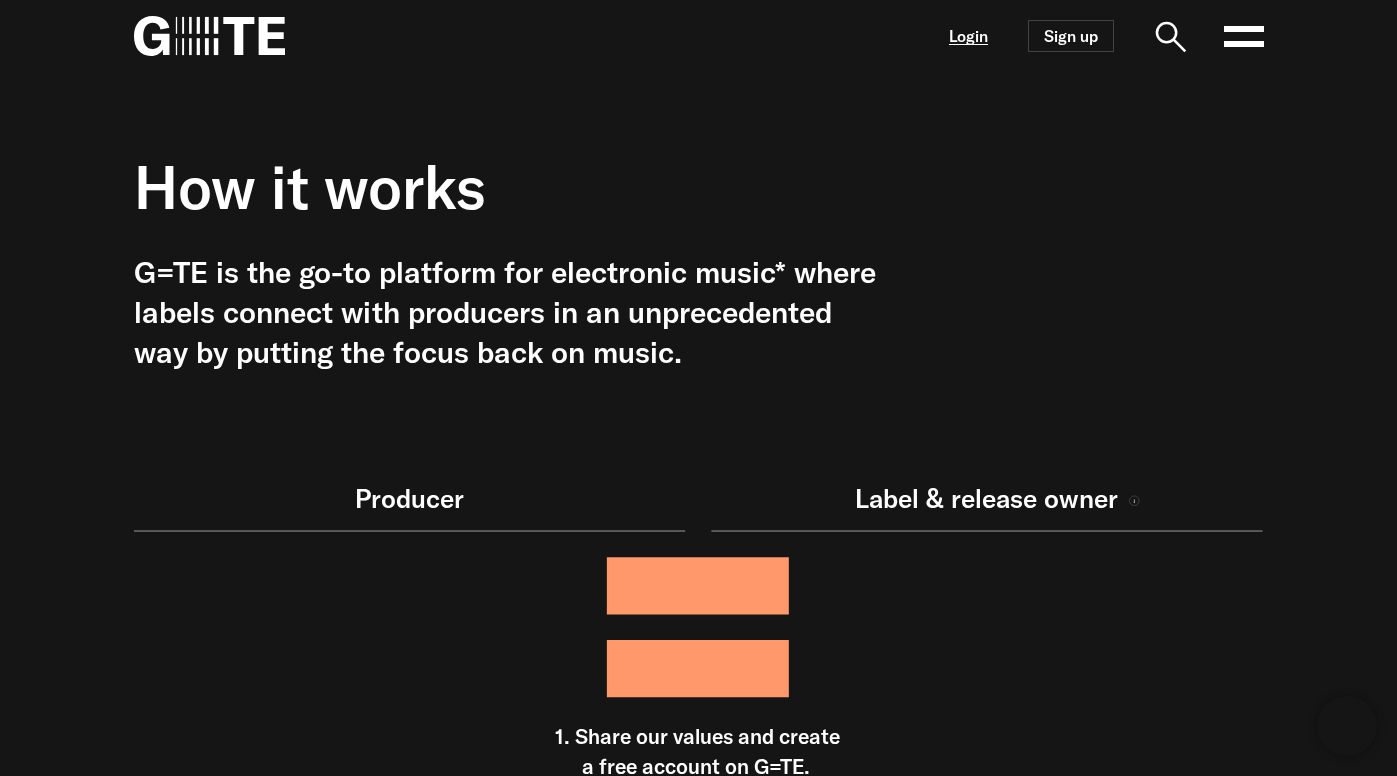 click on "Login" at bounding box center [968, 36] 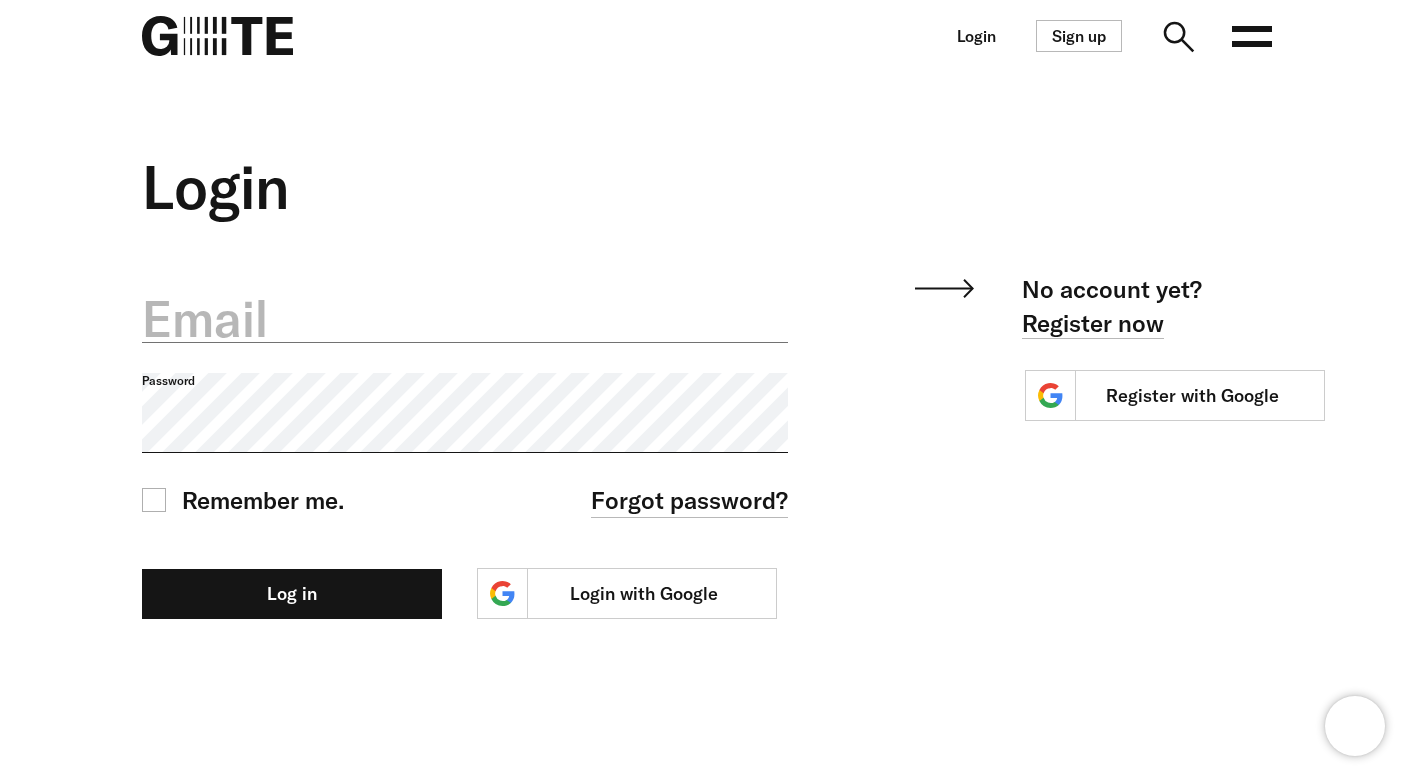 scroll, scrollTop: 0, scrollLeft: 0, axis: both 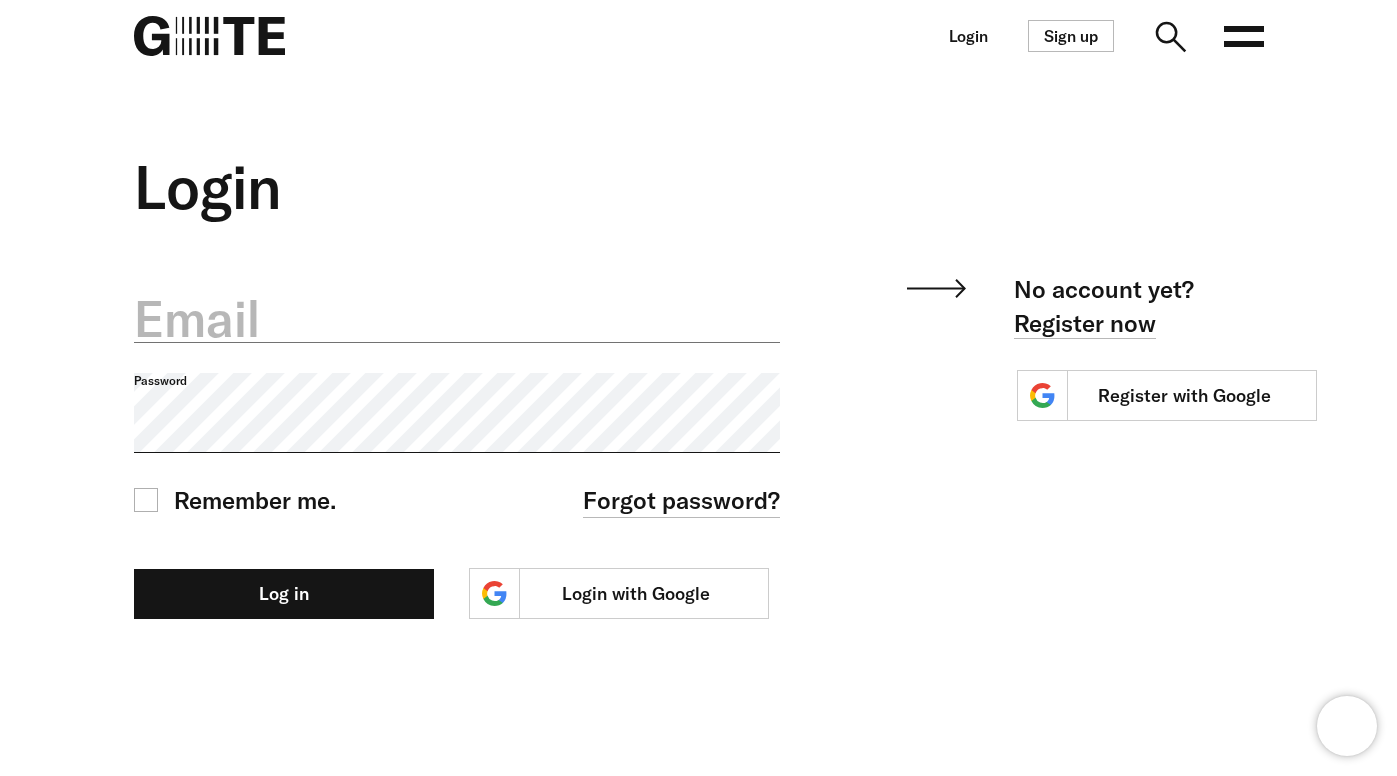 click 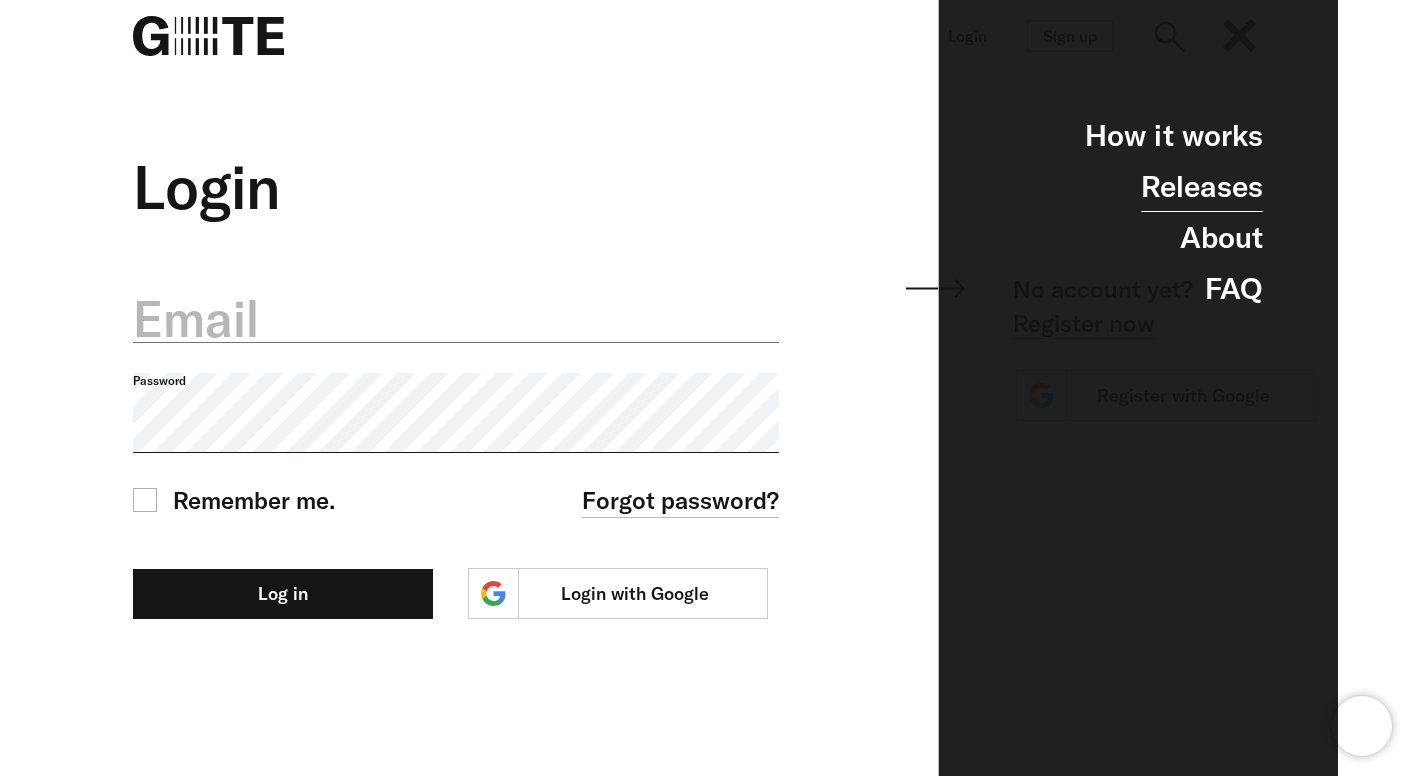 click on "Releases" at bounding box center [1202, 186] 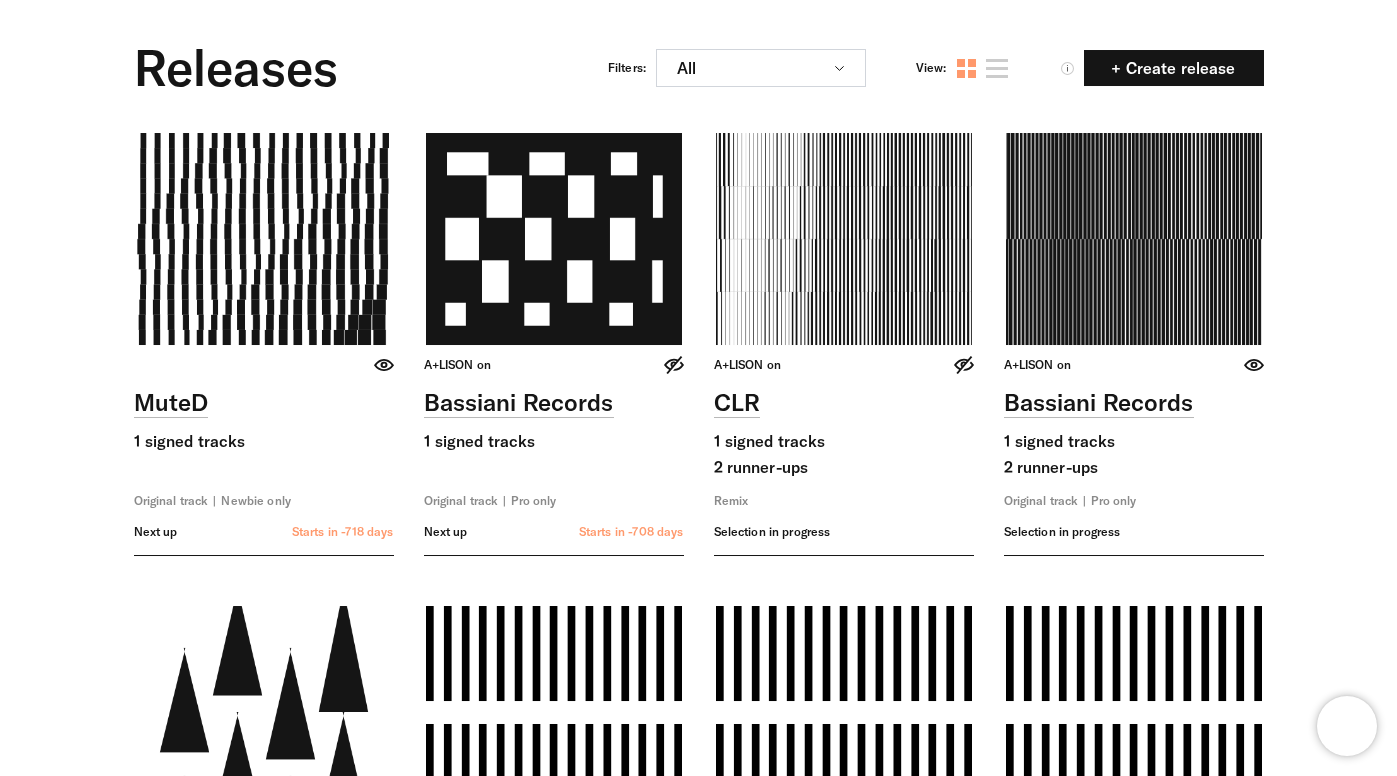 scroll, scrollTop: 0, scrollLeft: 0, axis: both 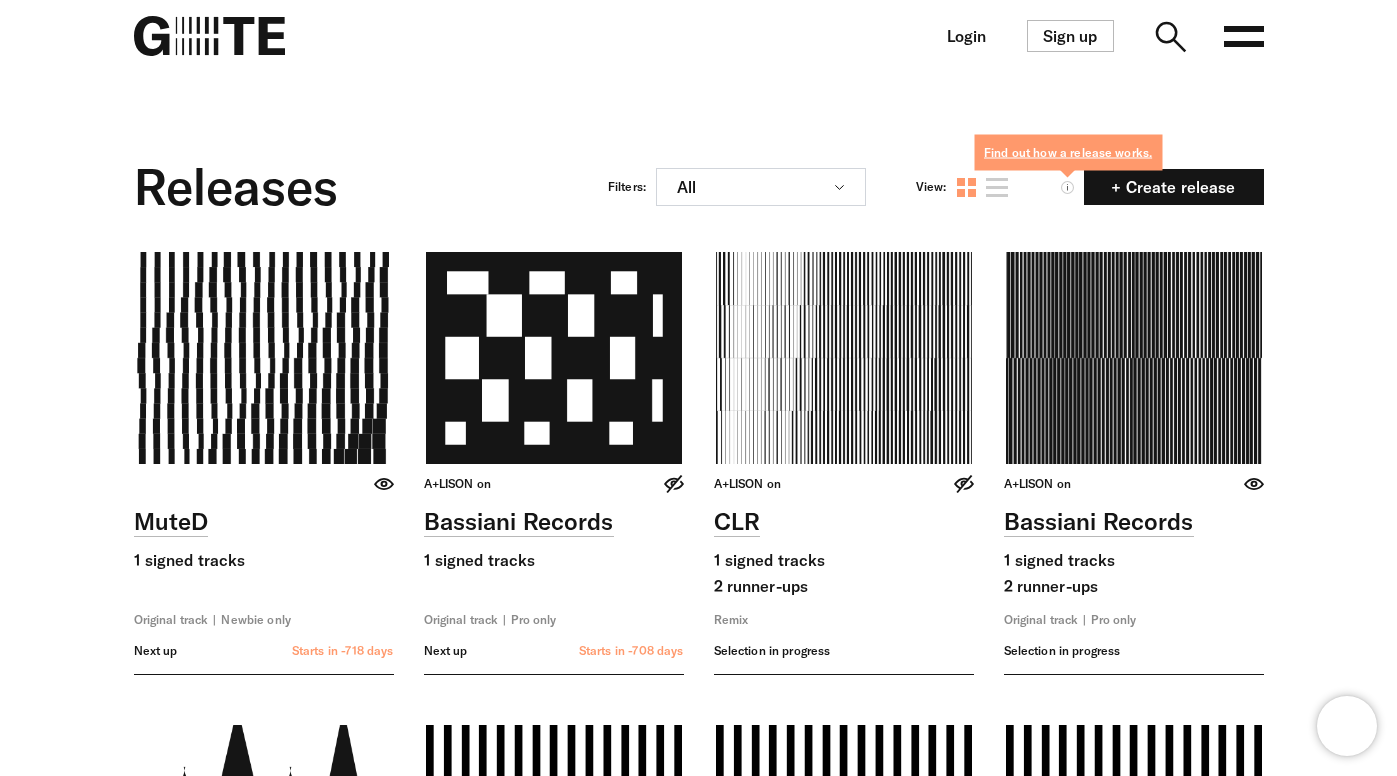 click on "Find out how a release works." at bounding box center [1068, 151] 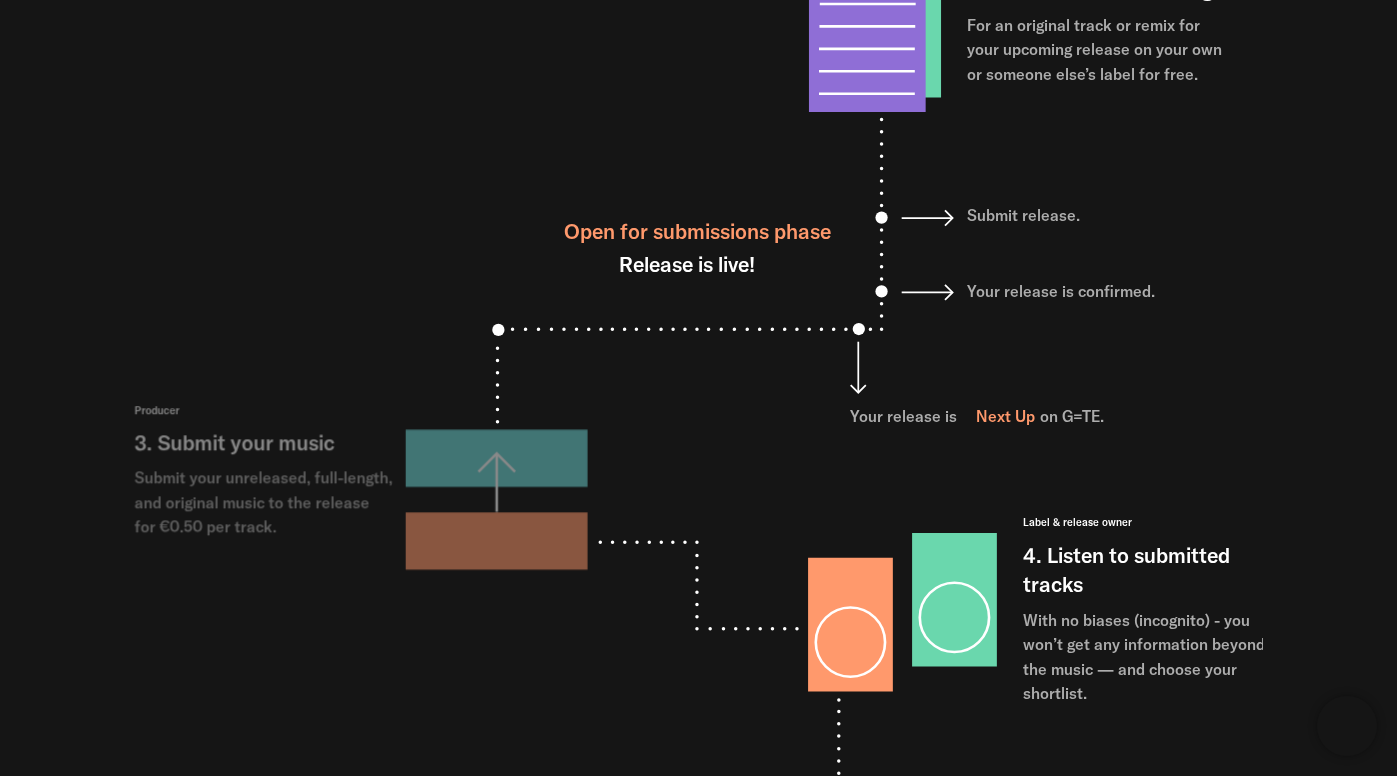 scroll, scrollTop: 0, scrollLeft: 0, axis: both 